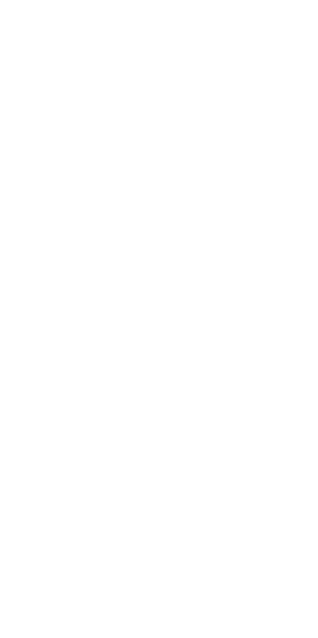 scroll, scrollTop: 0, scrollLeft: 0, axis: both 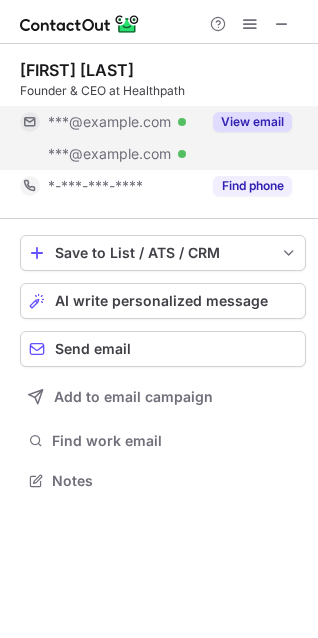 click on "View email" at bounding box center (252, 122) 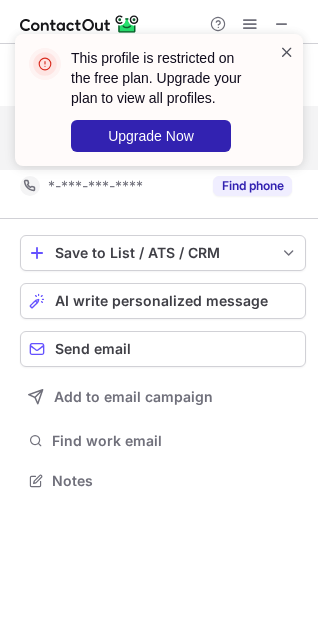 click at bounding box center (287, 52) 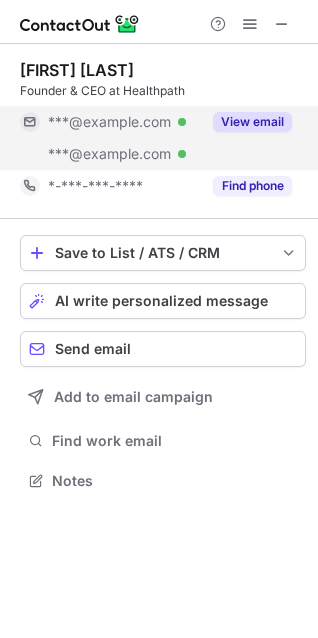 click on "View email" at bounding box center [252, 122] 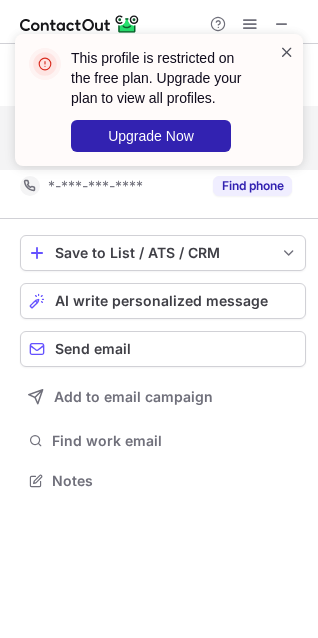 click at bounding box center (287, 52) 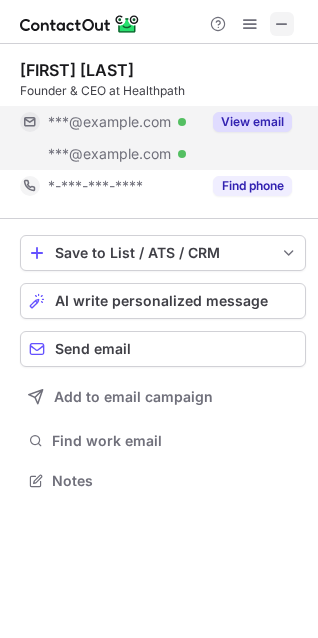 click at bounding box center [282, 24] 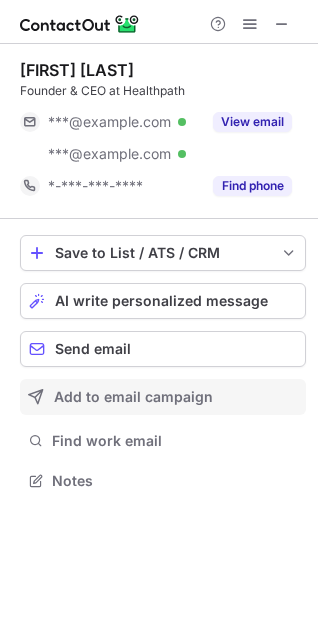 scroll, scrollTop: 10, scrollLeft: 10, axis: both 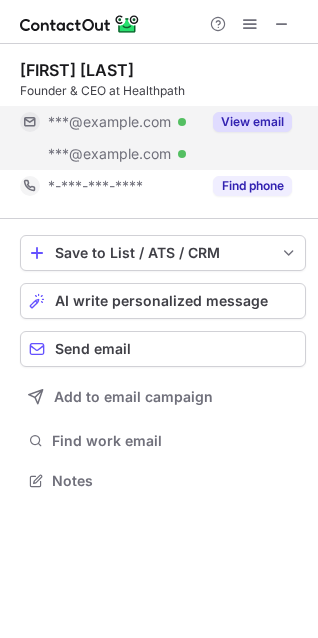 click on "View email" at bounding box center (252, 122) 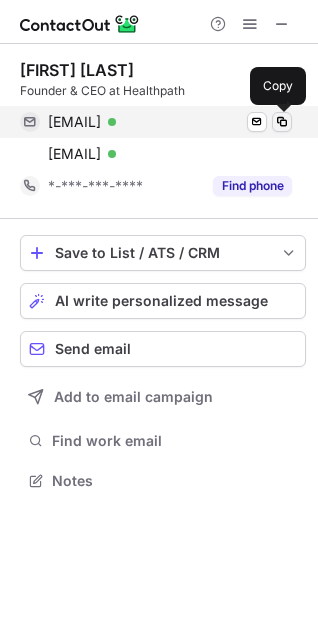 click at bounding box center (282, 122) 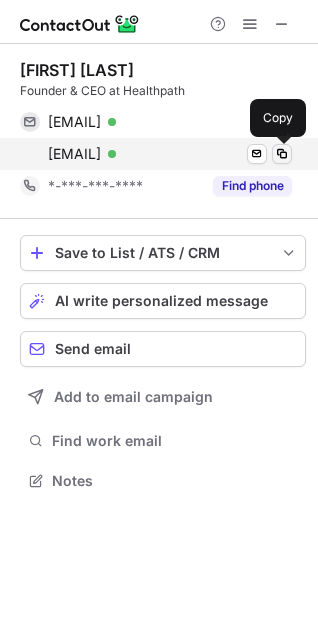click at bounding box center [282, 154] 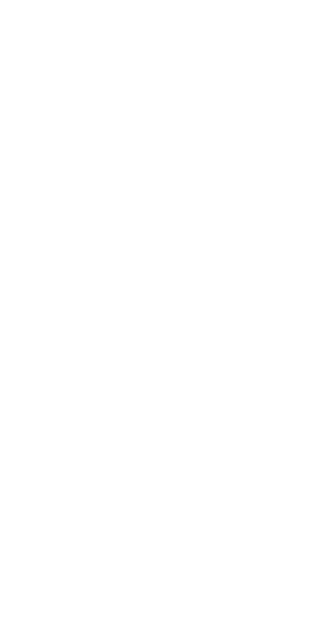 scroll, scrollTop: 0, scrollLeft: 0, axis: both 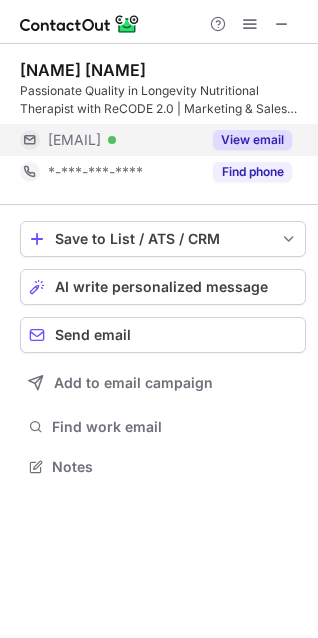 click on "View email" at bounding box center [252, 140] 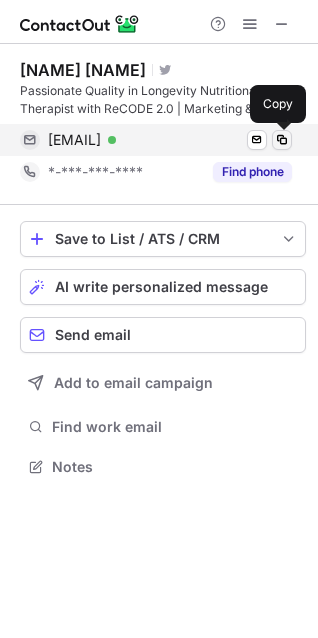 click at bounding box center (282, 140) 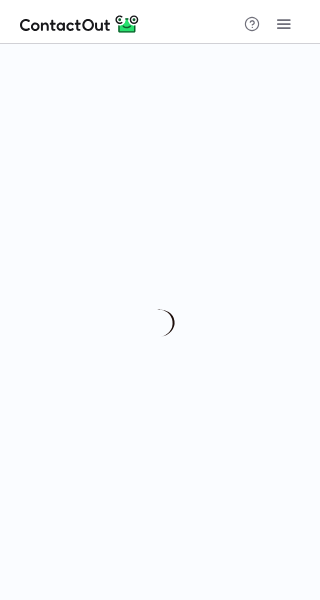 scroll, scrollTop: 0, scrollLeft: 0, axis: both 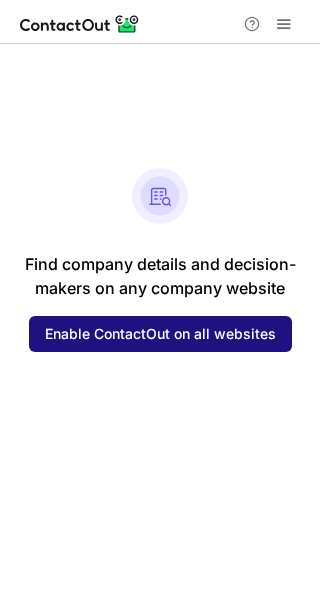 click on "Enable ContactOut on all websites" at bounding box center (160, 334) 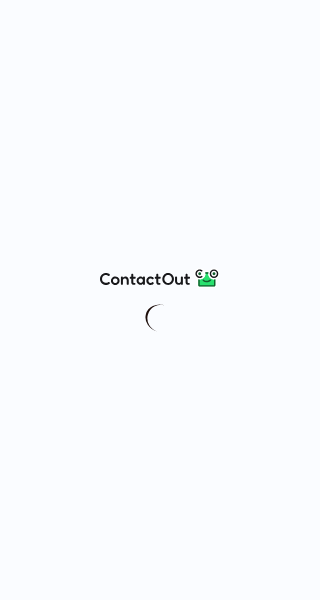 scroll, scrollTop: 0, scrollLeft: 0, axis: both 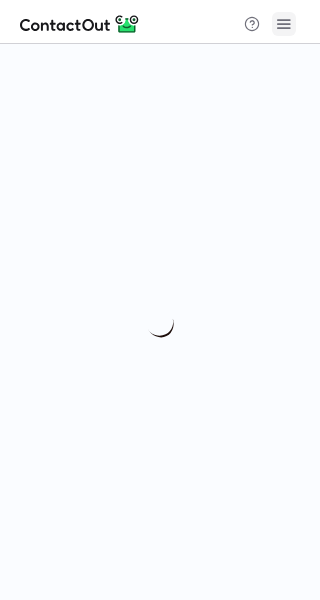 click at bounding box center [284, 24] 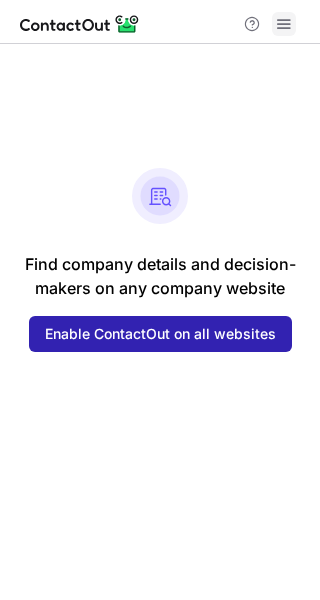 click at bounding box center [284, 24] 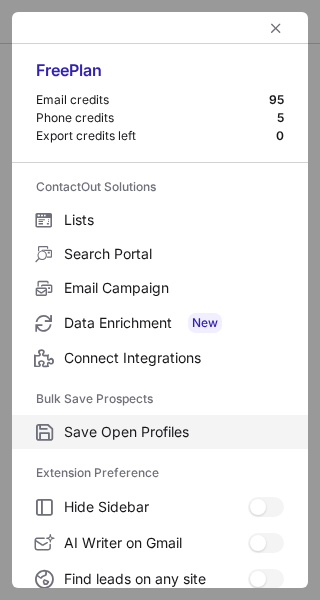 scroll, scrollTop: 233, scrollLeft: 0, axis: vertical 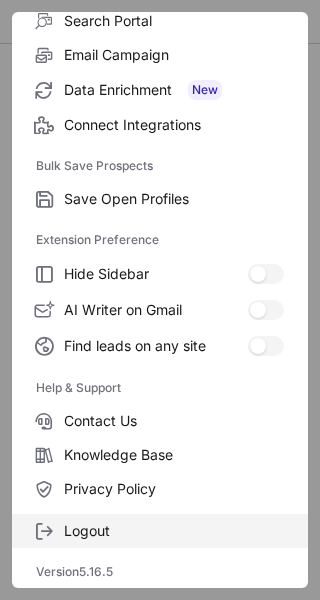 click on "Logout" at bounding box center [174, 531] 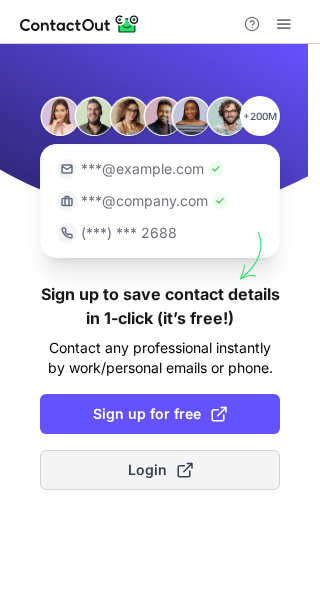 click on "Login" at bounding box center (160, 470) 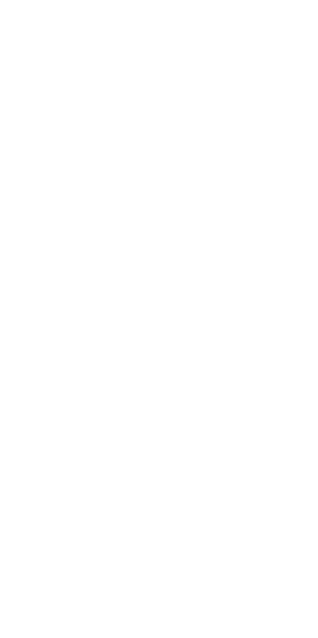 scroll, scrollTop: 0, scrollLeft: 0, axis: both 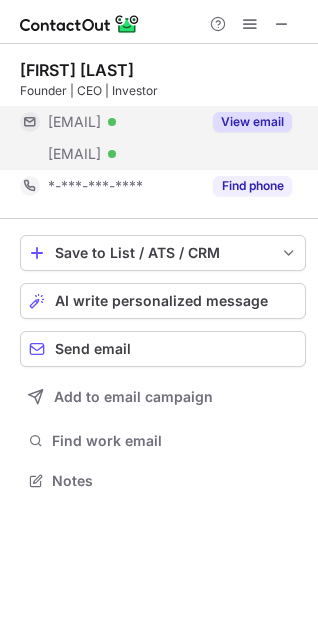 click on "View email" at bounding box center [252, 122] 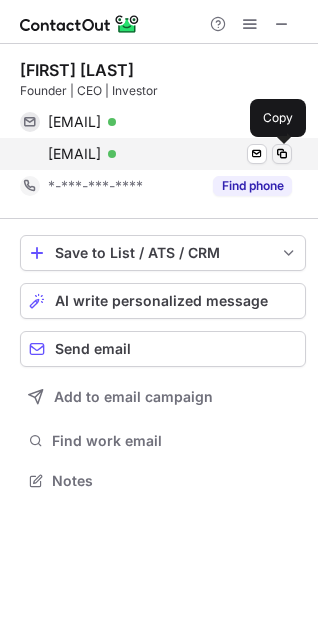 click at bounding box center [282, 154] 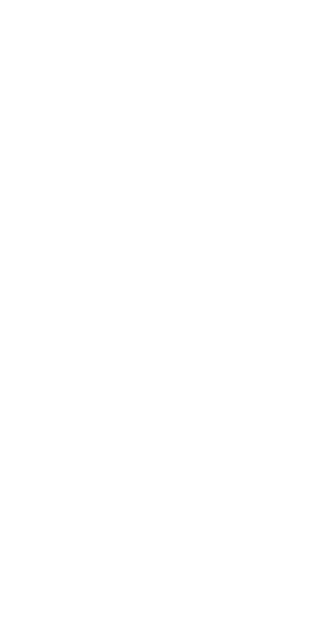 scroll, scrollTop: 0, scrollLeft: 0, axis: both 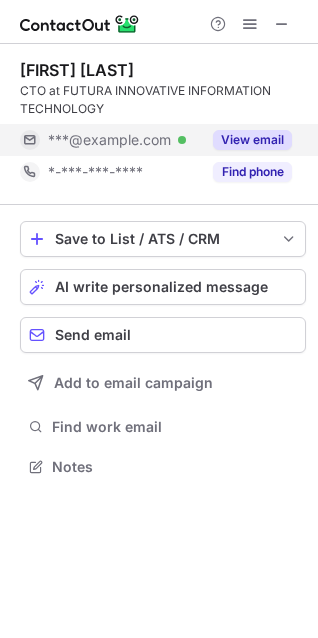 click on "View email" at bounding box center [252, 140] 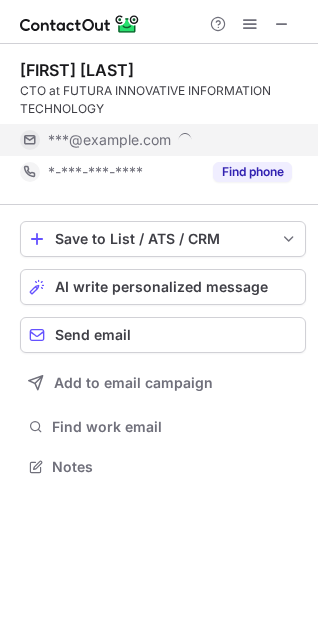 scroll, scrollTop: 10, scrollLeft: 10, axis: both 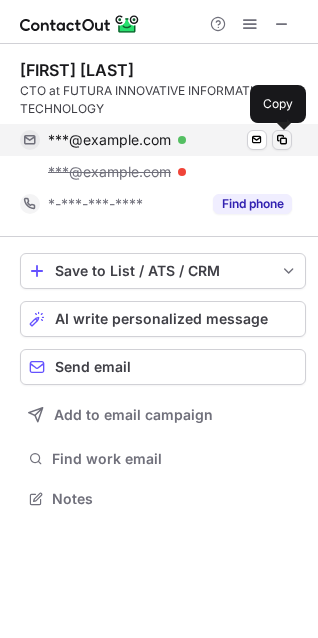 click at bounding box center [282, 140] 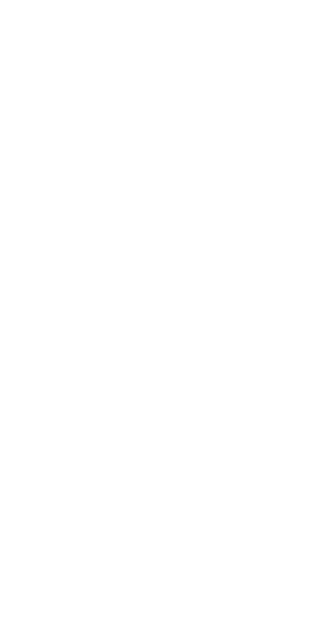 scroll, scrollTop: 0, scrollLeft: 0, axis: both 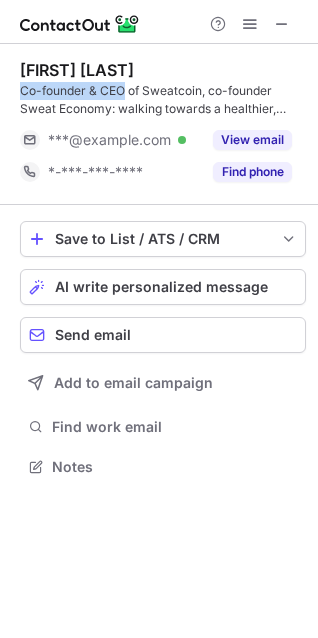 drag, startPoint x: 16, startPoint y: 86, endPoint x: 124, endPoint y: 82, distance: 108.07405 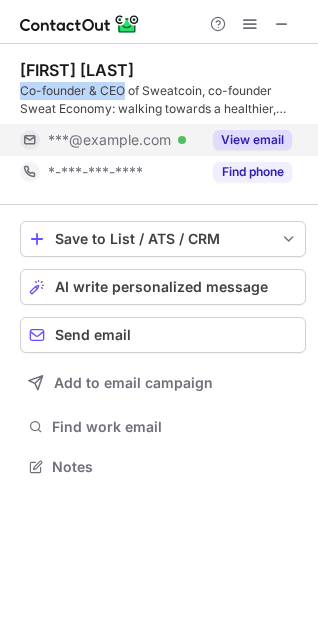 click on "View email" at bounding box center [252, 140] 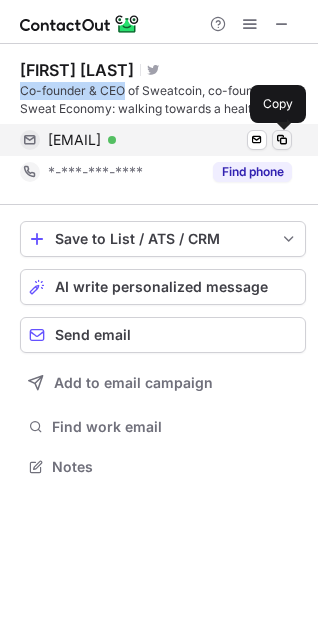 click at bounding box center [282, 140] 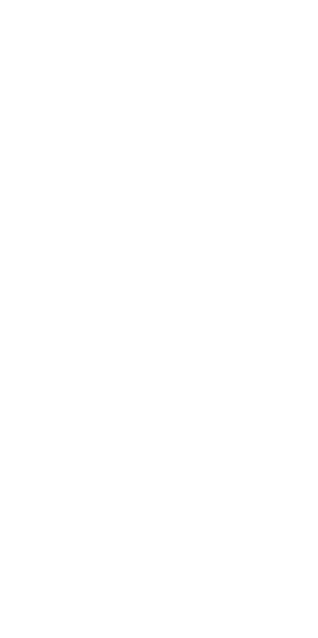 scroll, scrollTop: 0, scrollLeft: 0, axis: both 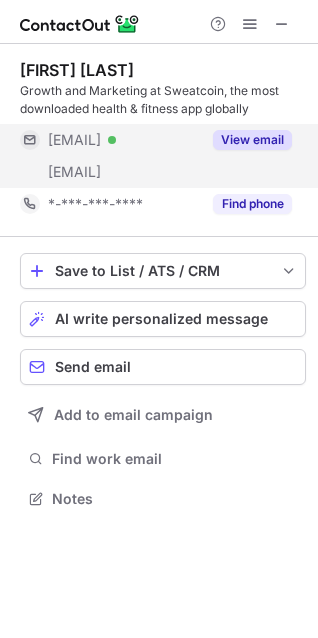 click on "View email" at bounding box center (252, 140) 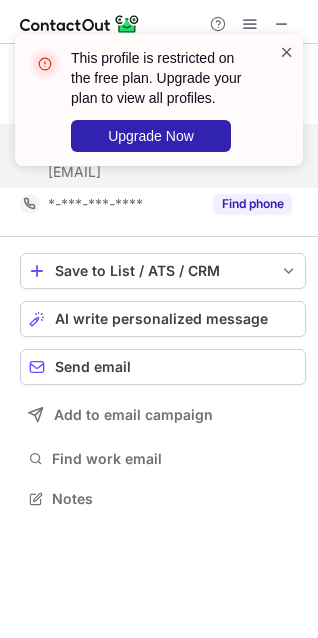 click at bounding box center [287, 52] 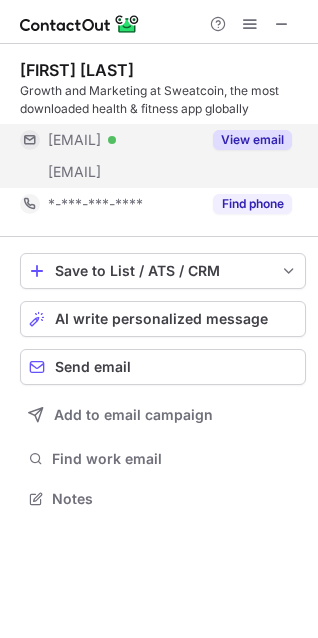 drag, startPoint x: 166, startPoint y: 173, endPoint x: 66, endPoint y: 173, distance: 100 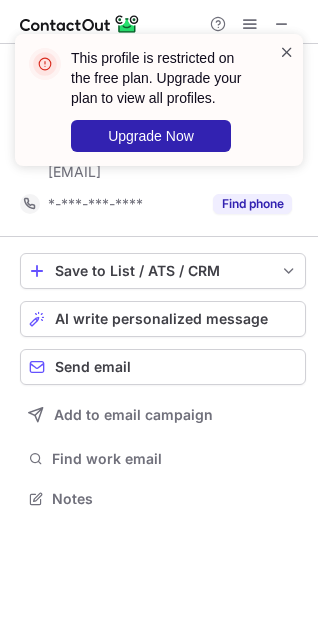 click at bounding box center [287, 52] 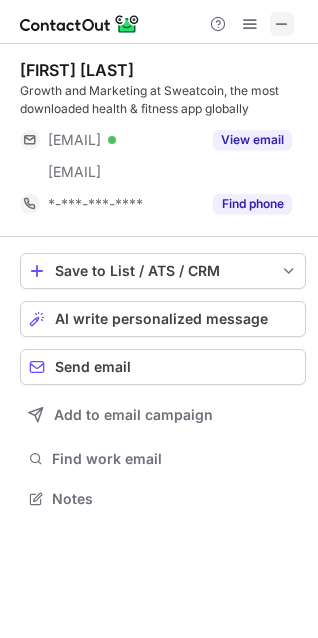 click at bounding box center [282, 24] 